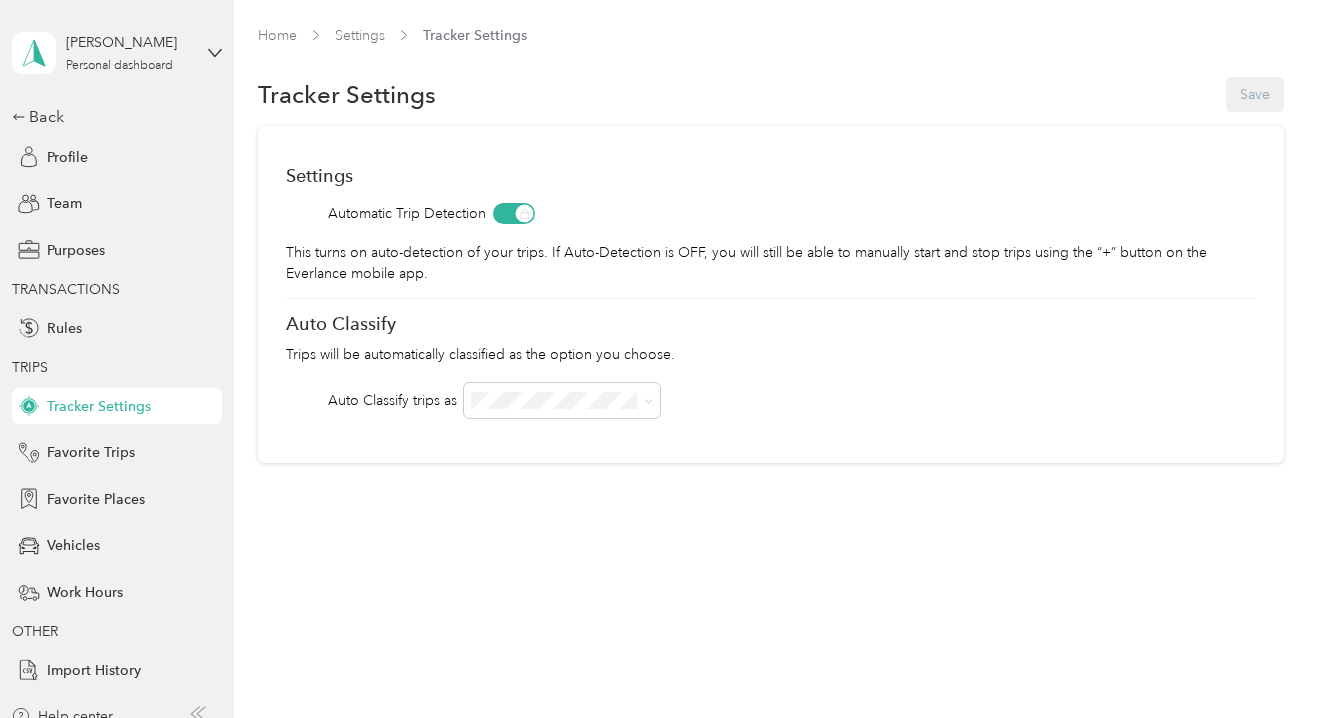 scroll, scrollTop: 0, scrollLeft: 0, axis: both 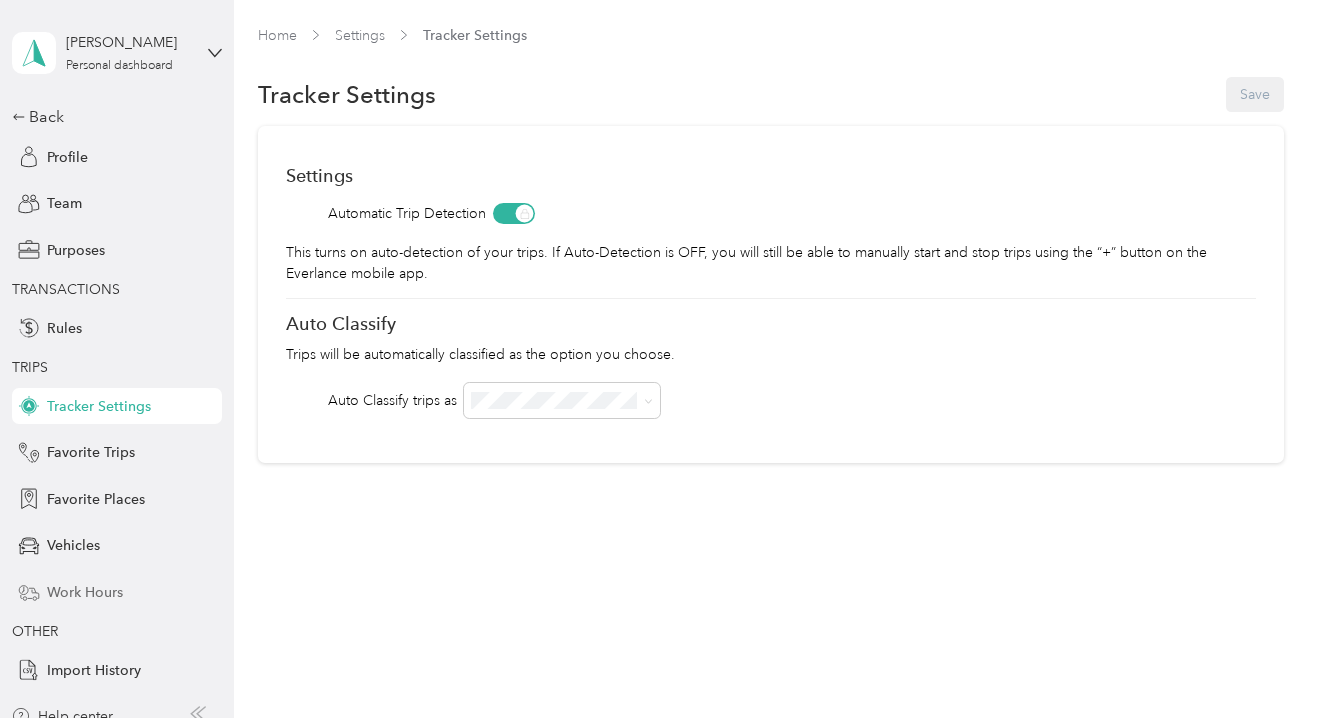 click on "Work Hours" at bounding box center [85, 592] 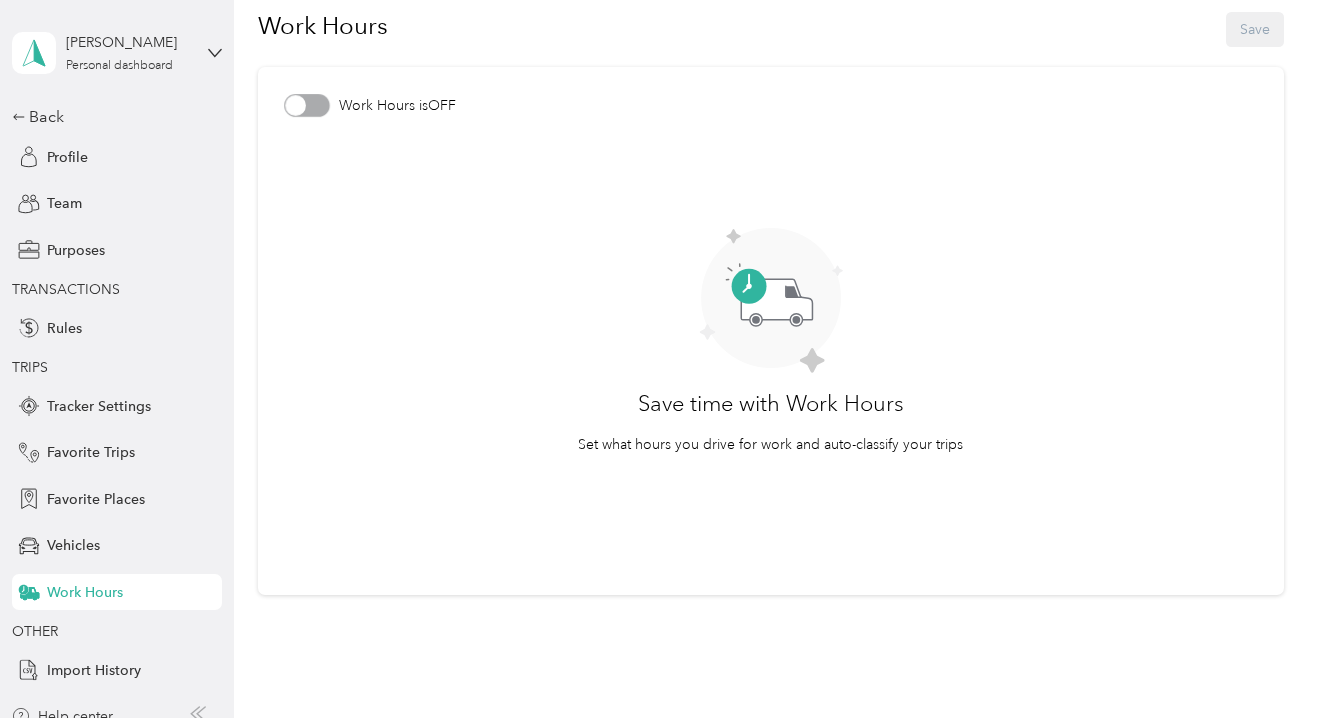 scroll, scrollTop: 54, scrollLeft: 0, axis: vertical 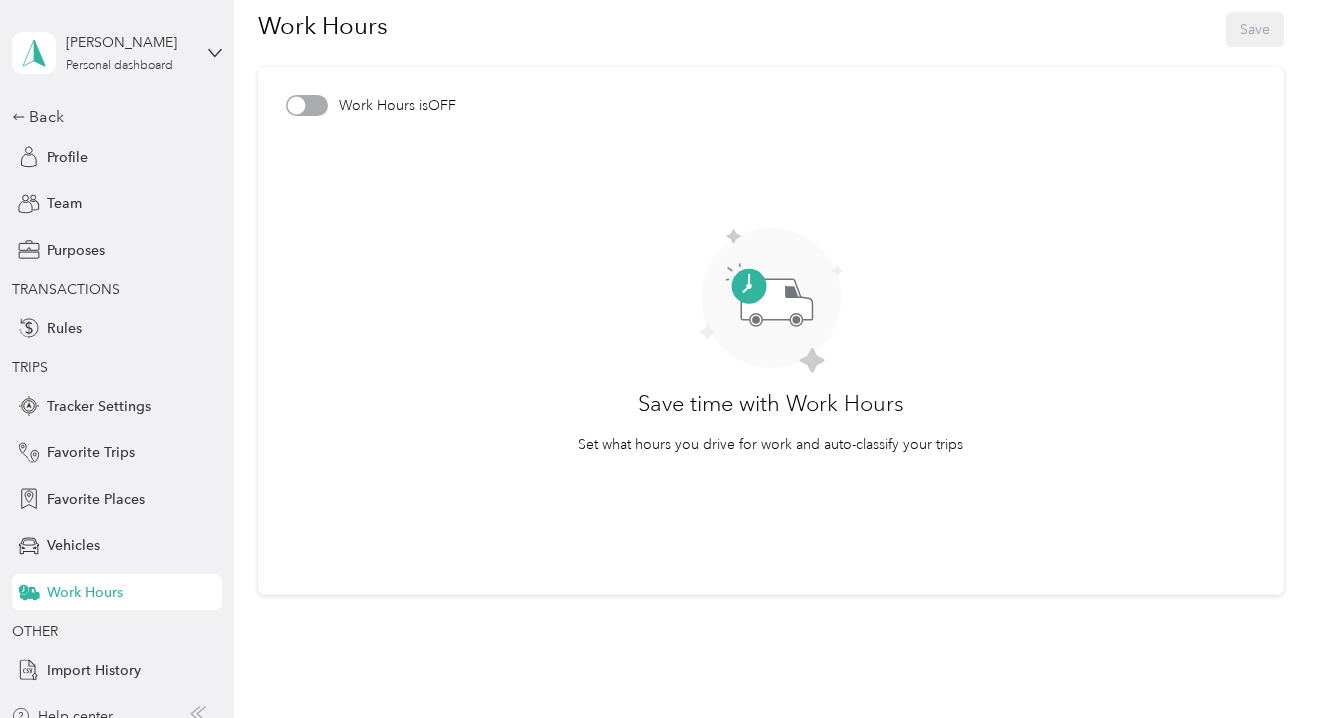click at bounding box center (307, 105) 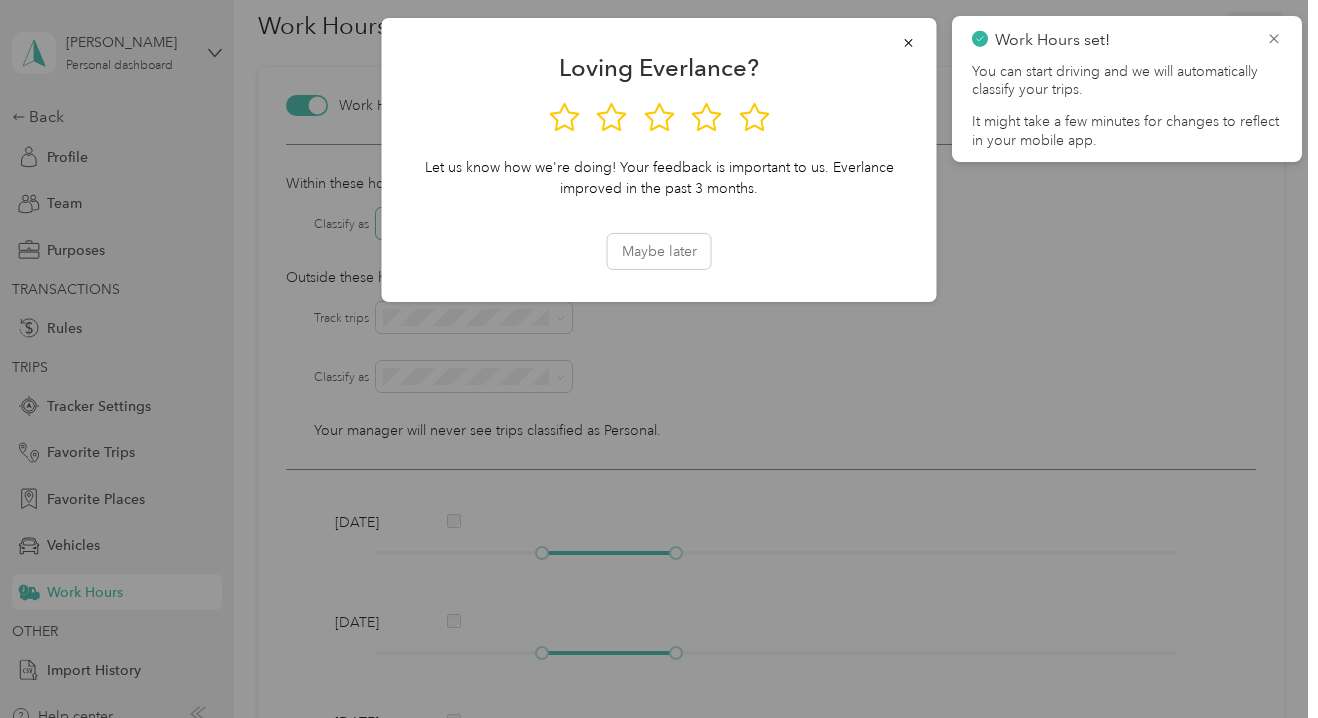 click on "Maybe later" at bounding box center [659, 250] 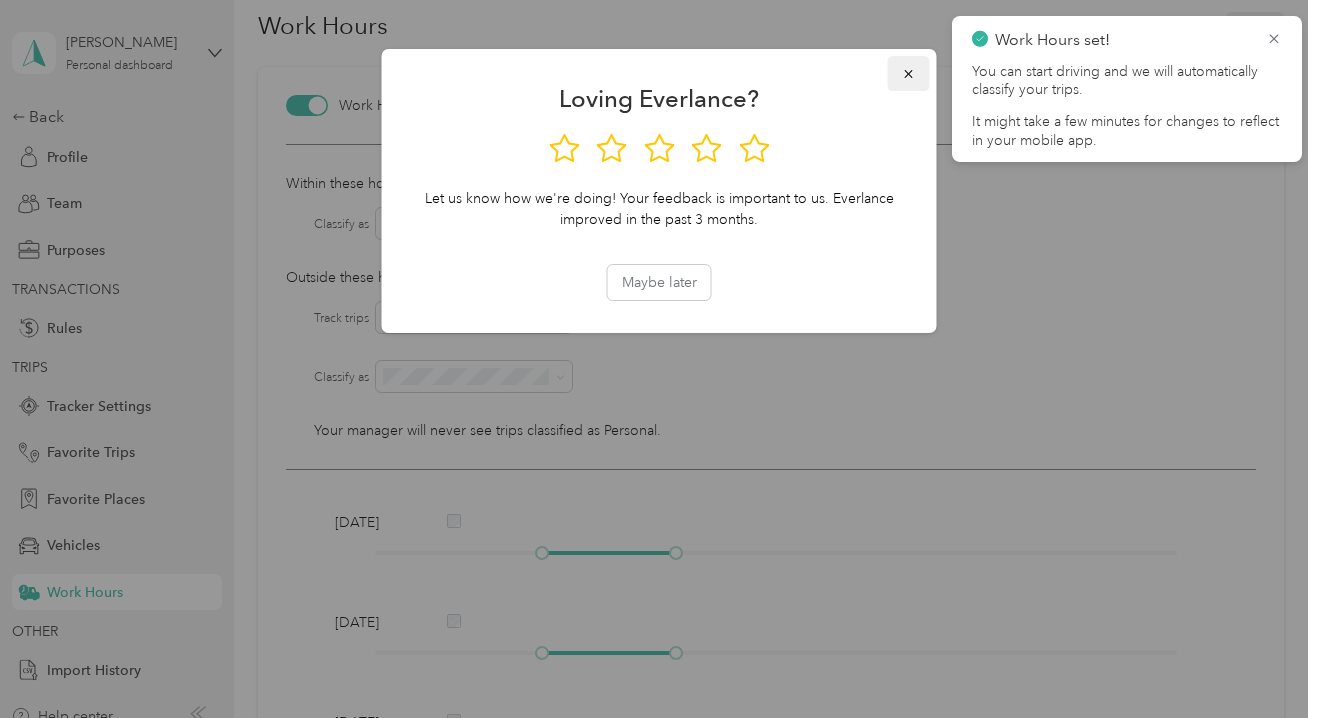 click 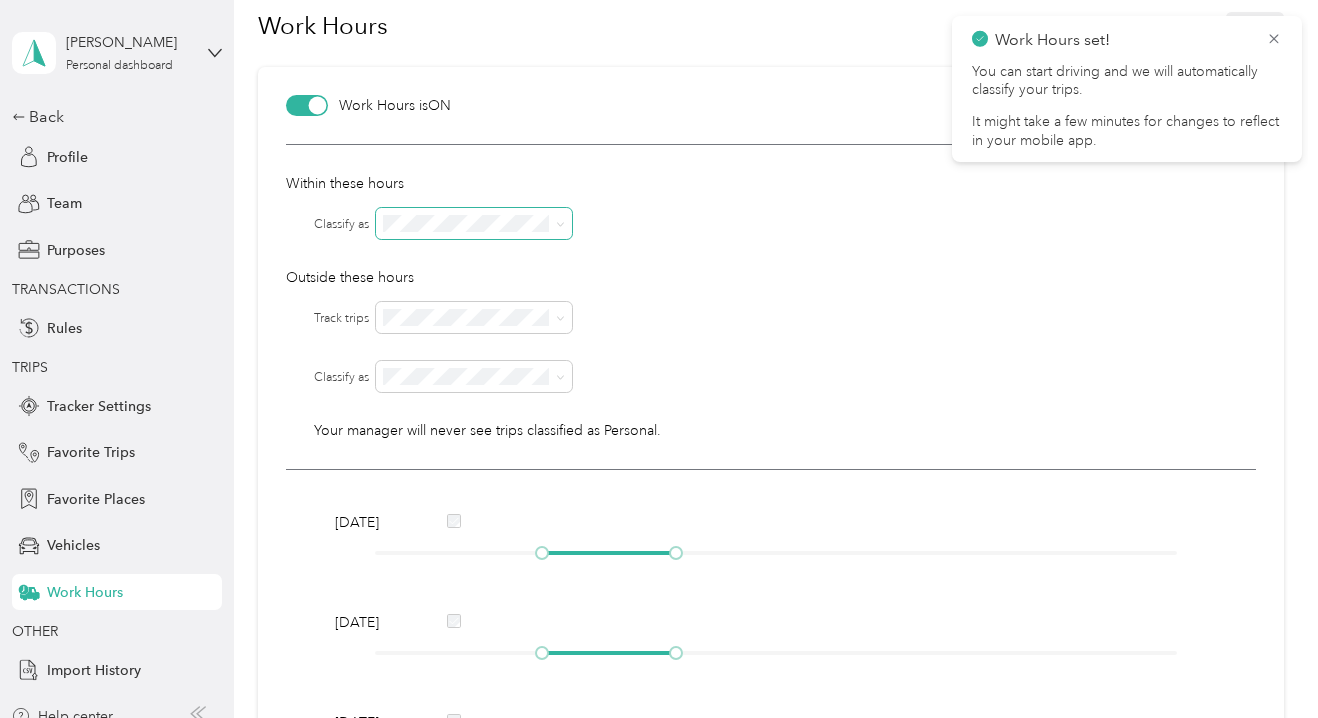 click at bounding box center [474, 223] 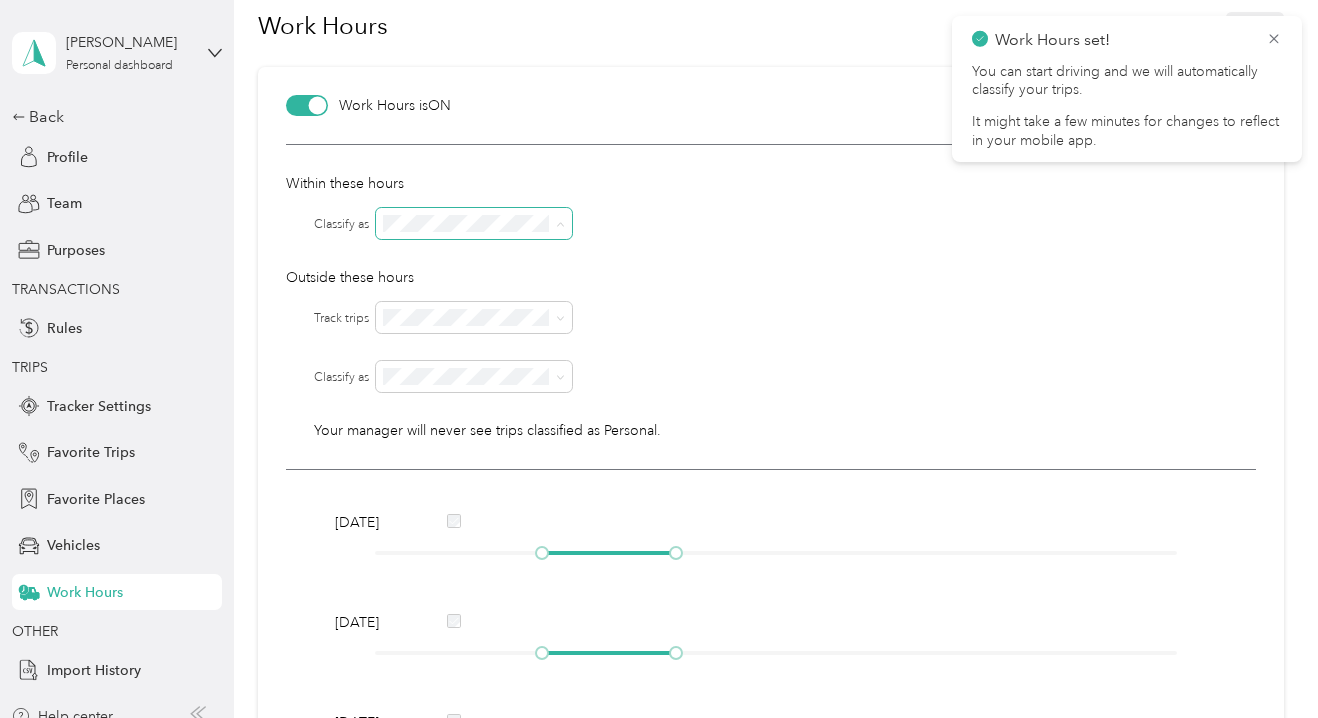 click on "Arthrex [GEOGRAPHIC_DATA]" at bounding box center (464, 404) 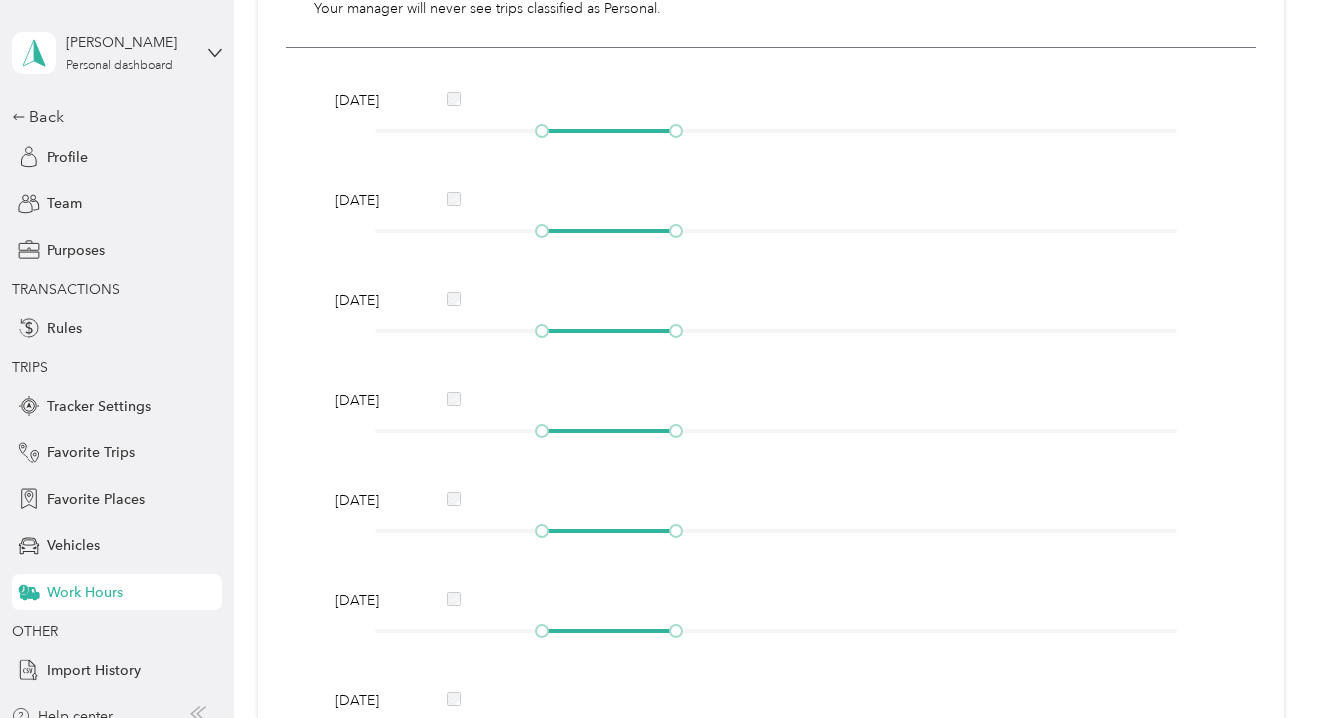 scroll, scrollTop: 487, scrollLeft: 0, axis: vertical 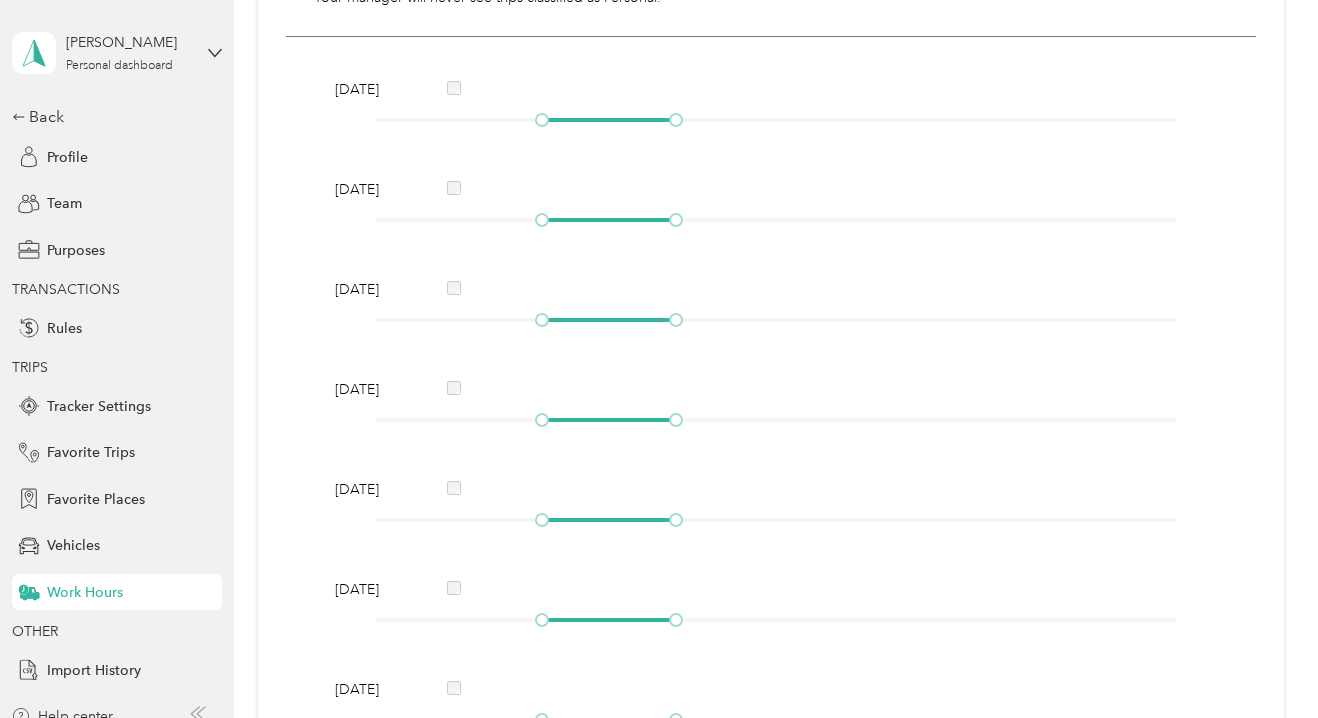 click 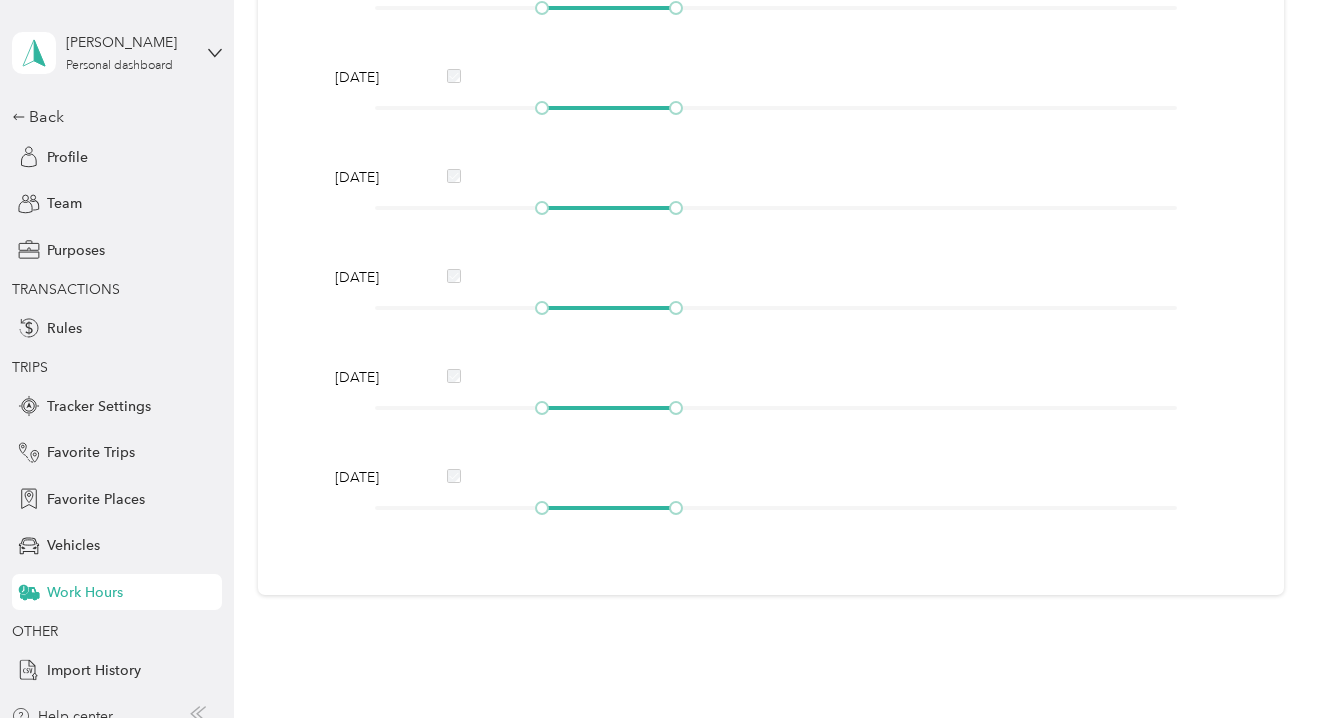 scroll, scrollTop: 998, scrollLeft: 0, axis: vertical 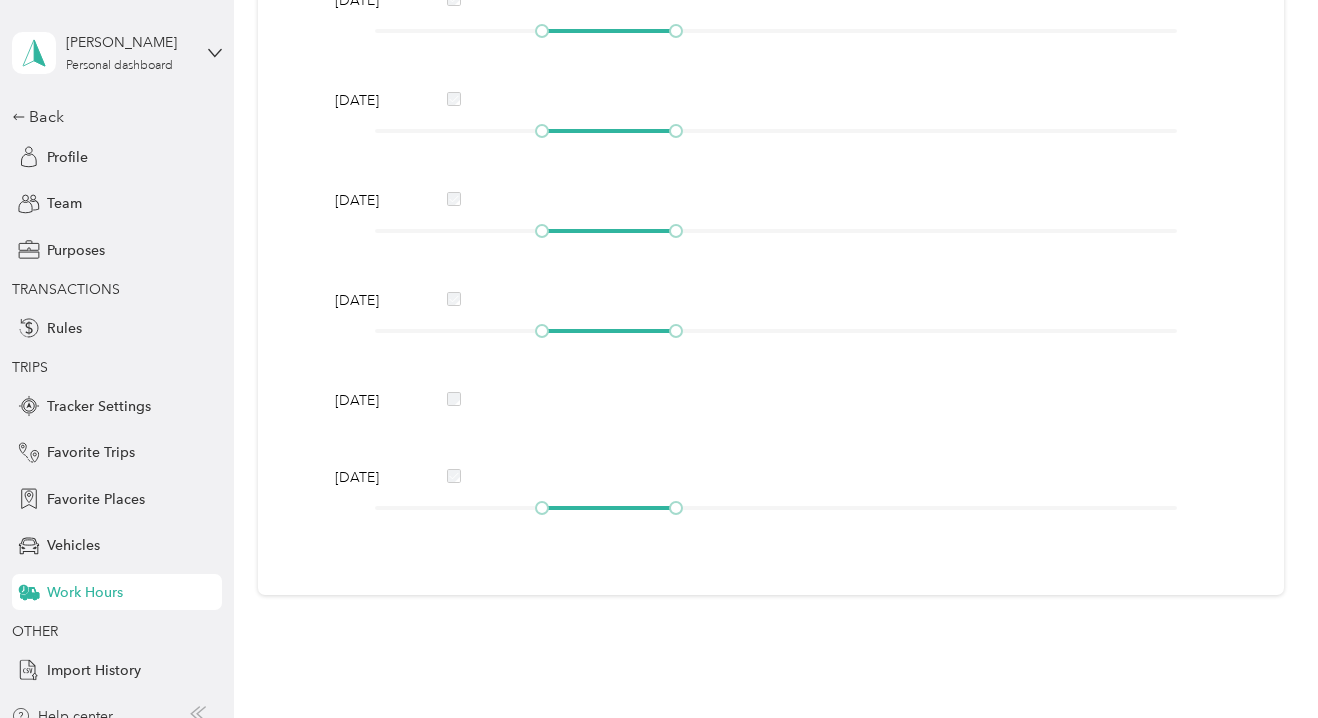 click on "[DATE]" at bounding box center (770, 477) 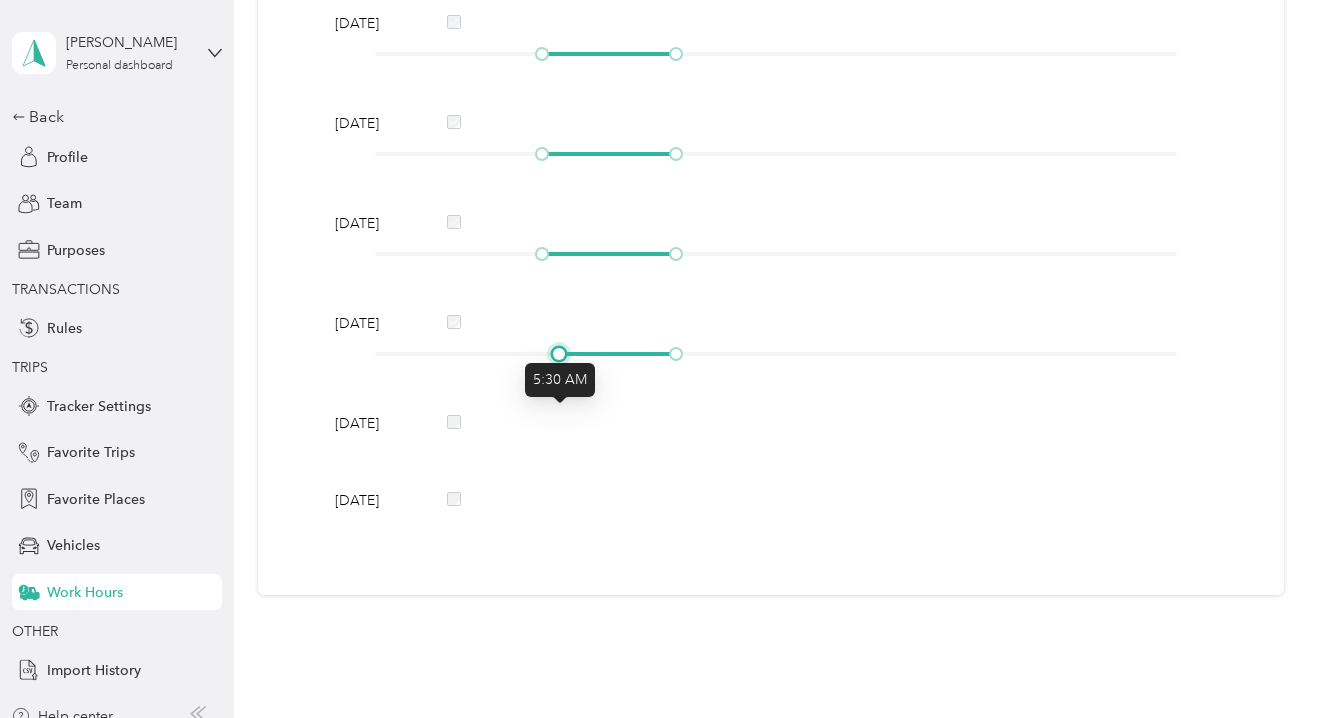 drag, startPoint x: 544, startPoint y: 416, endPoint x: 566, endPoint y: 423, distance: 23.086792 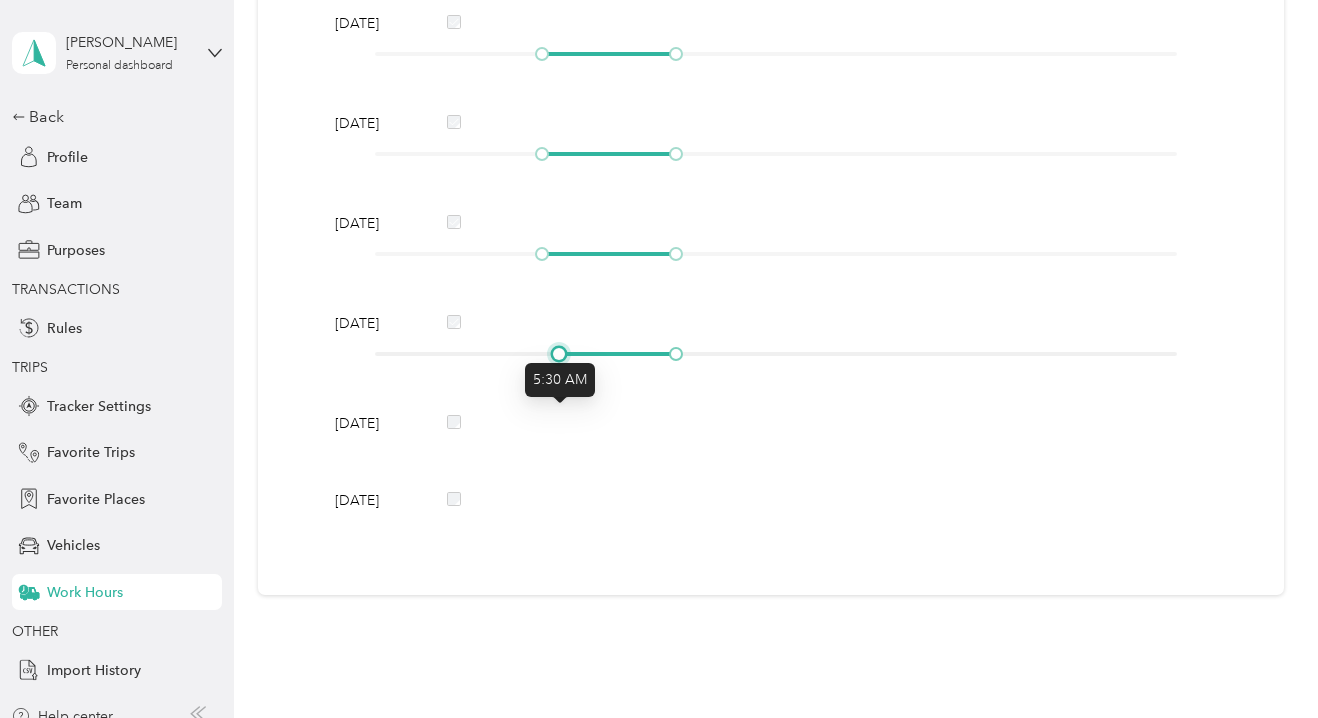 click at bounding box center [559, 354] 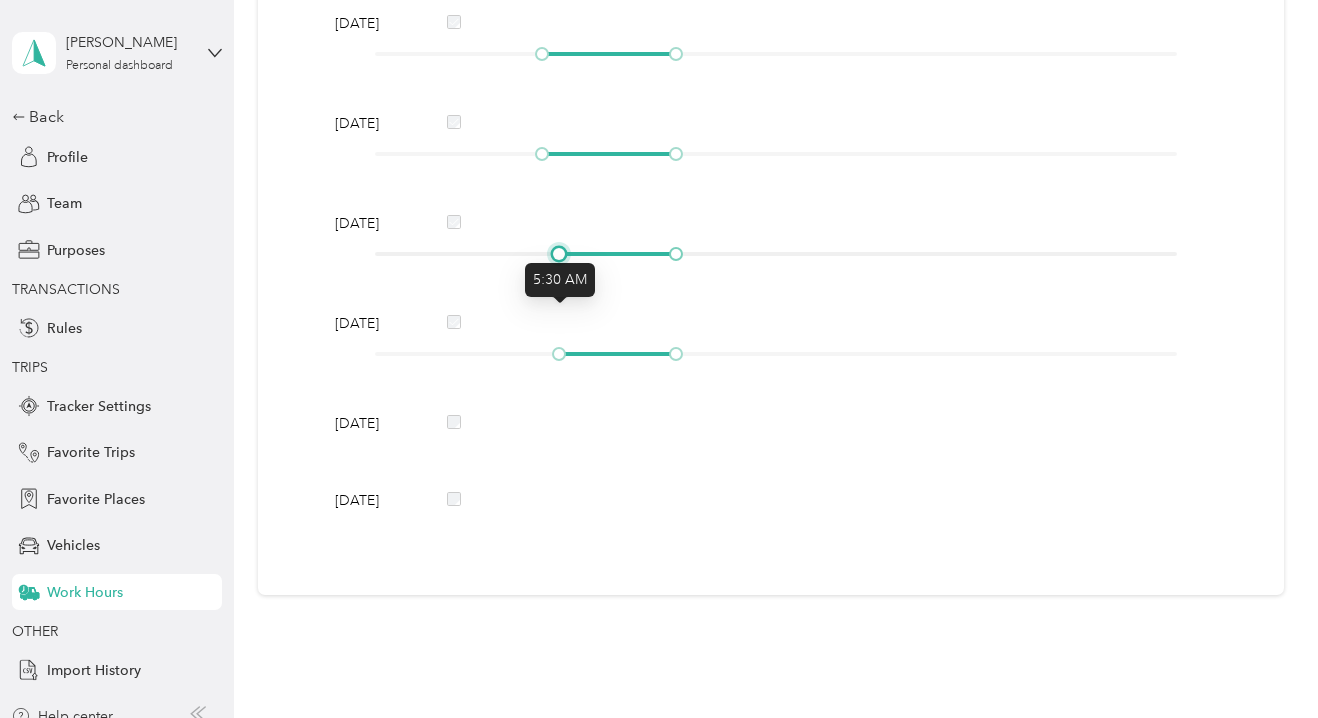 drag, startPoint x: 547, startPoint y: 316, endPoint x: 560, endPoint y: 315, distance: 13.038404 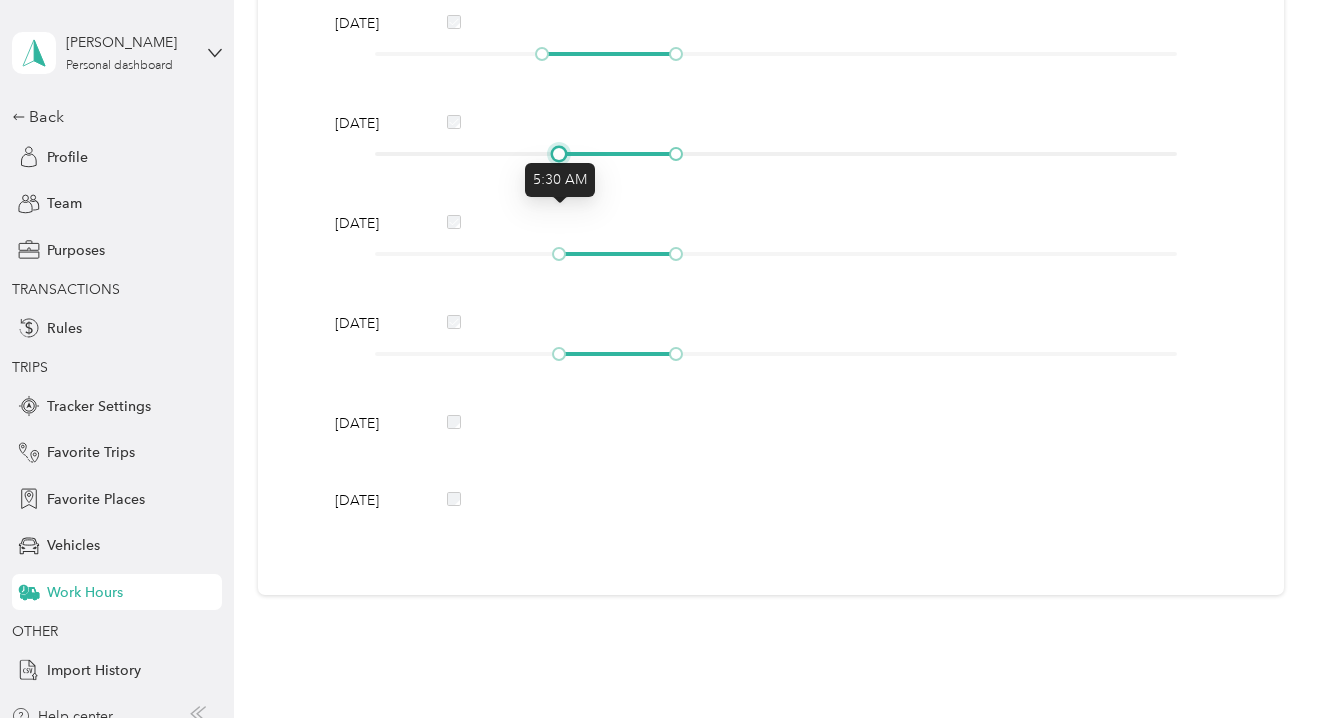 drag, startPoint x: 547, startPoint y: 214, endPoint x: 561, endPoint y: 214, distance: 14 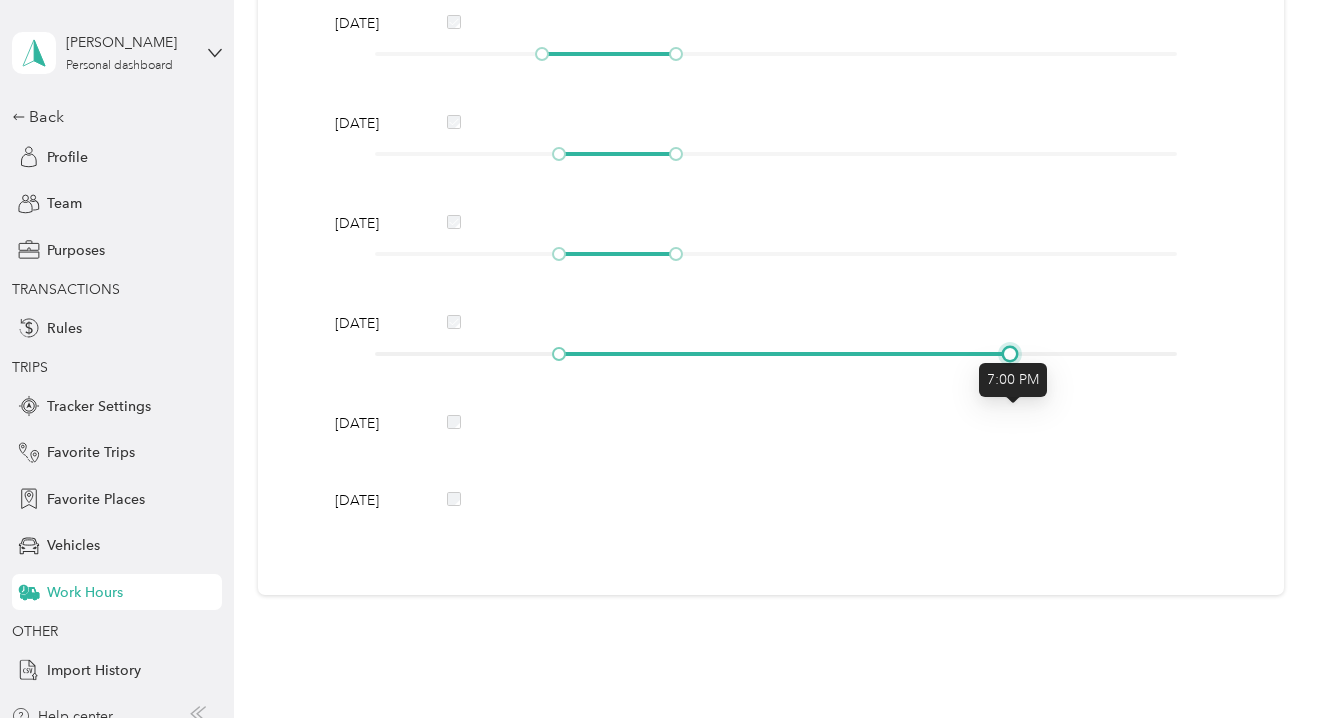 drag, startPoint x: 678, startPoint y: 411, endPoint x: 1020, endPoint y: 409, distance: 342.00586 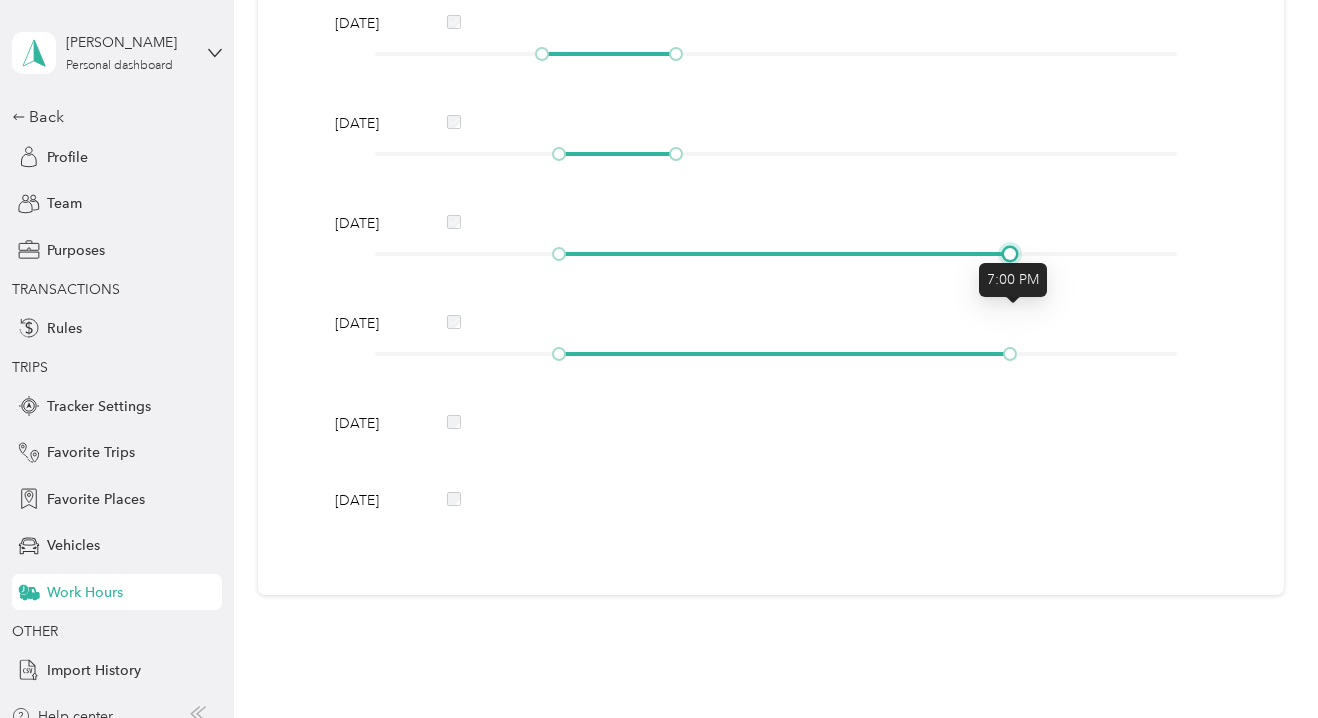 drag, startPoint x: 677, startPoint y: 314, endPoint x: 1017, endPoint y: 328, distance: 340.28812 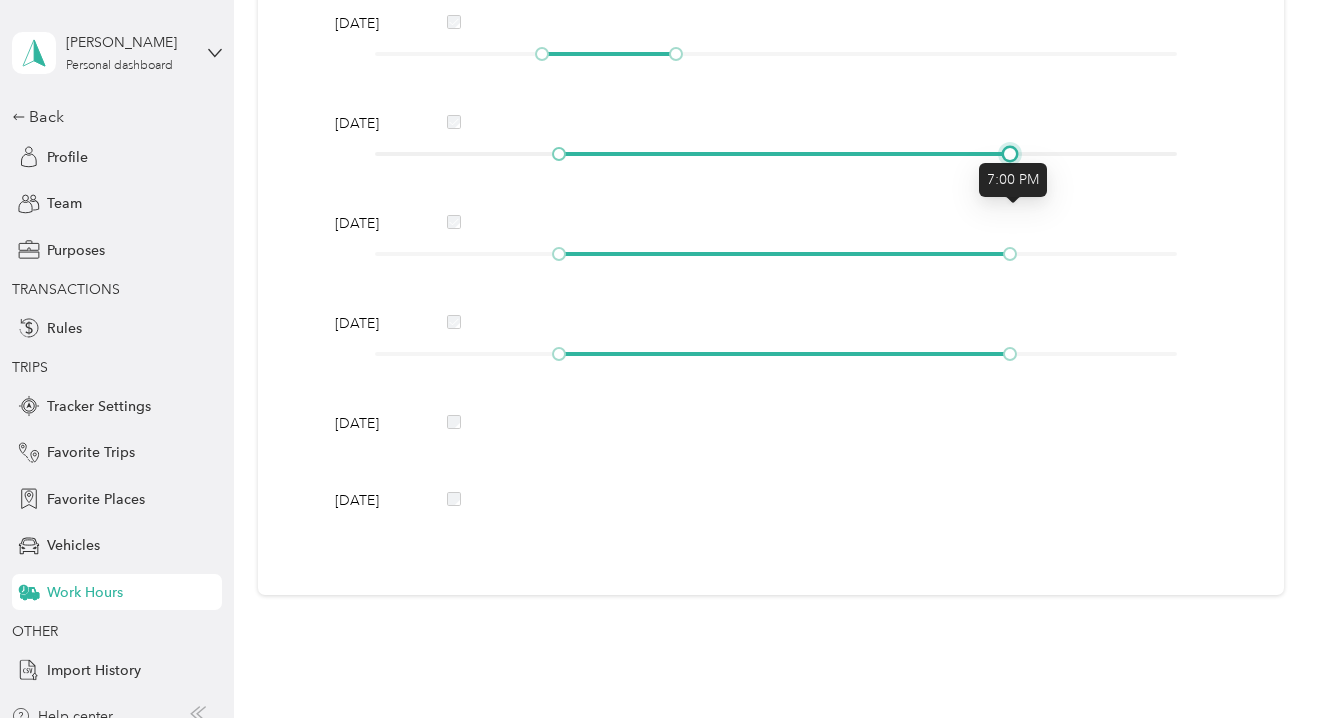 drag, startPoint x: 676, startPoint y: 211, endPoint x: 1017, endPoint y: 211, distance: 341 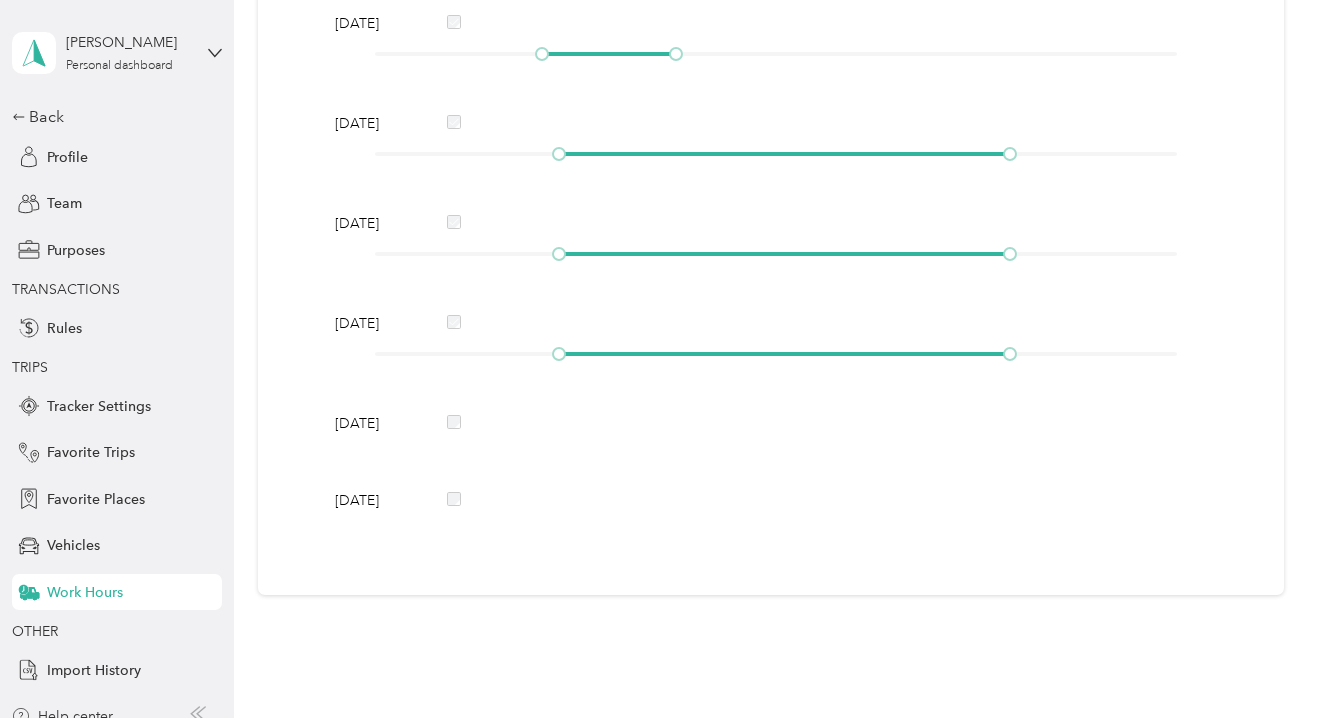 click on "[DATE]" at bounding box center (770, 42) 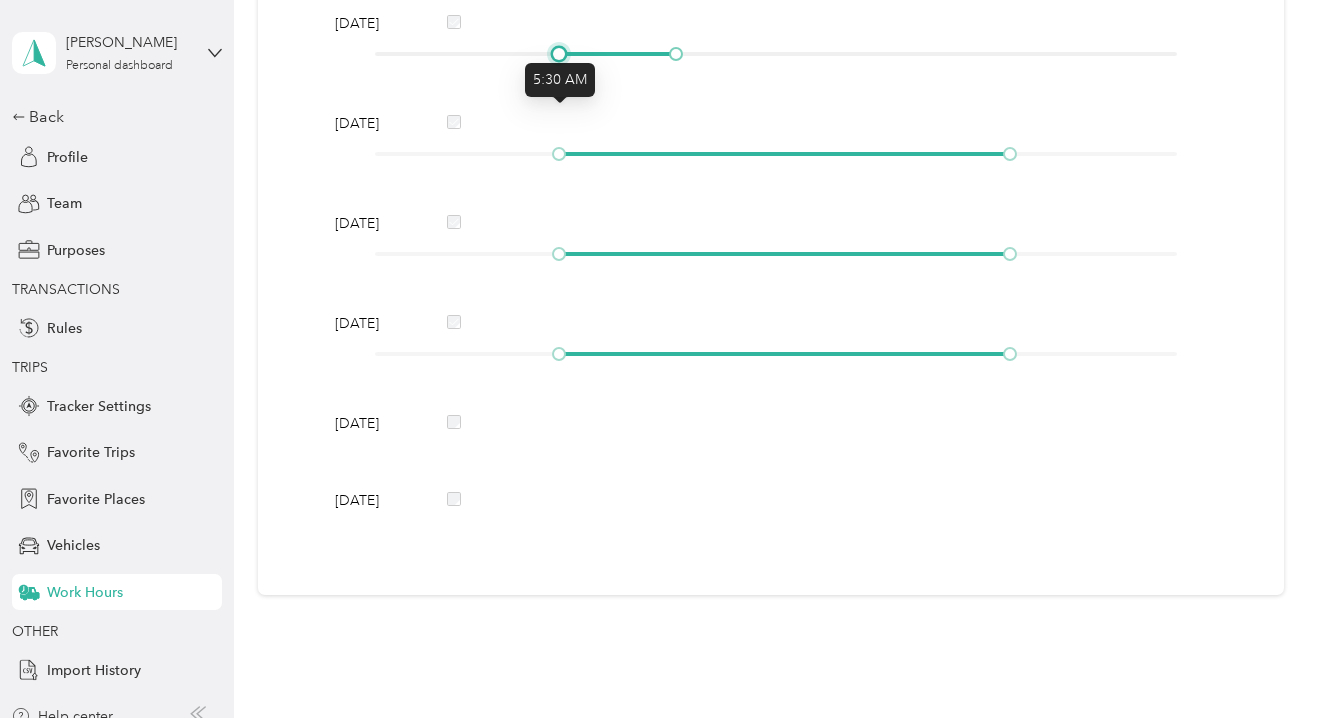 drag, startPoint x: 543, startPoint y: 111, endPoint x: 555, endPoint y: 112, distance: 12.0415945 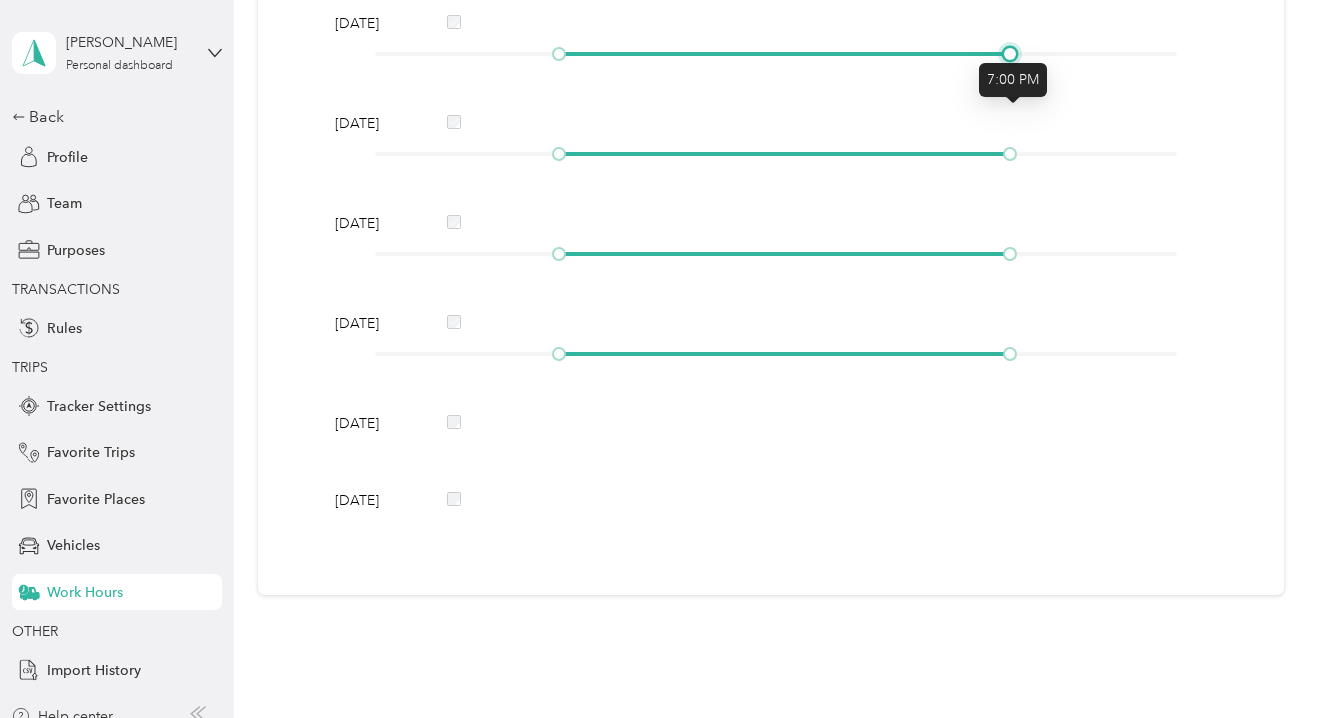 drag, startPoint x: 674, startPoint y: 112, endPoint x: 1003, endPoint y: 134, distance: 329.73474 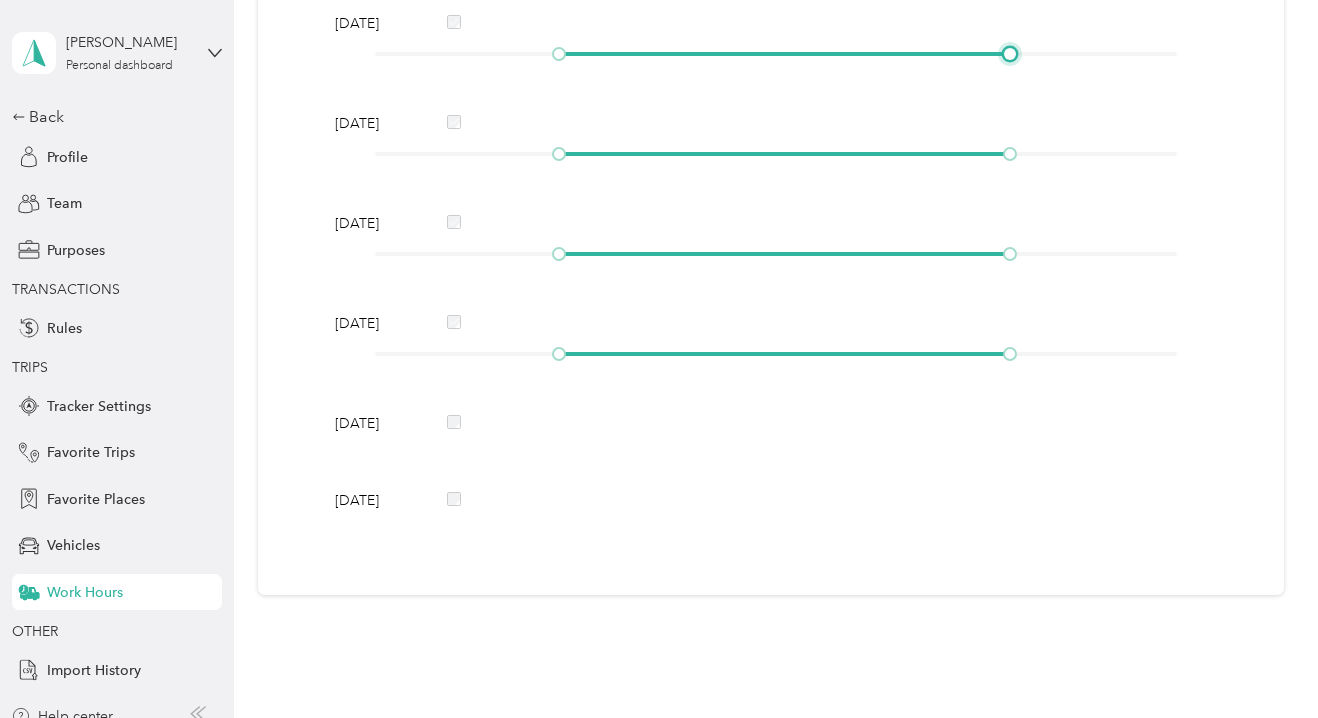 scroll, scrollTop: 812, scrollLeft: 0, axis: vertical 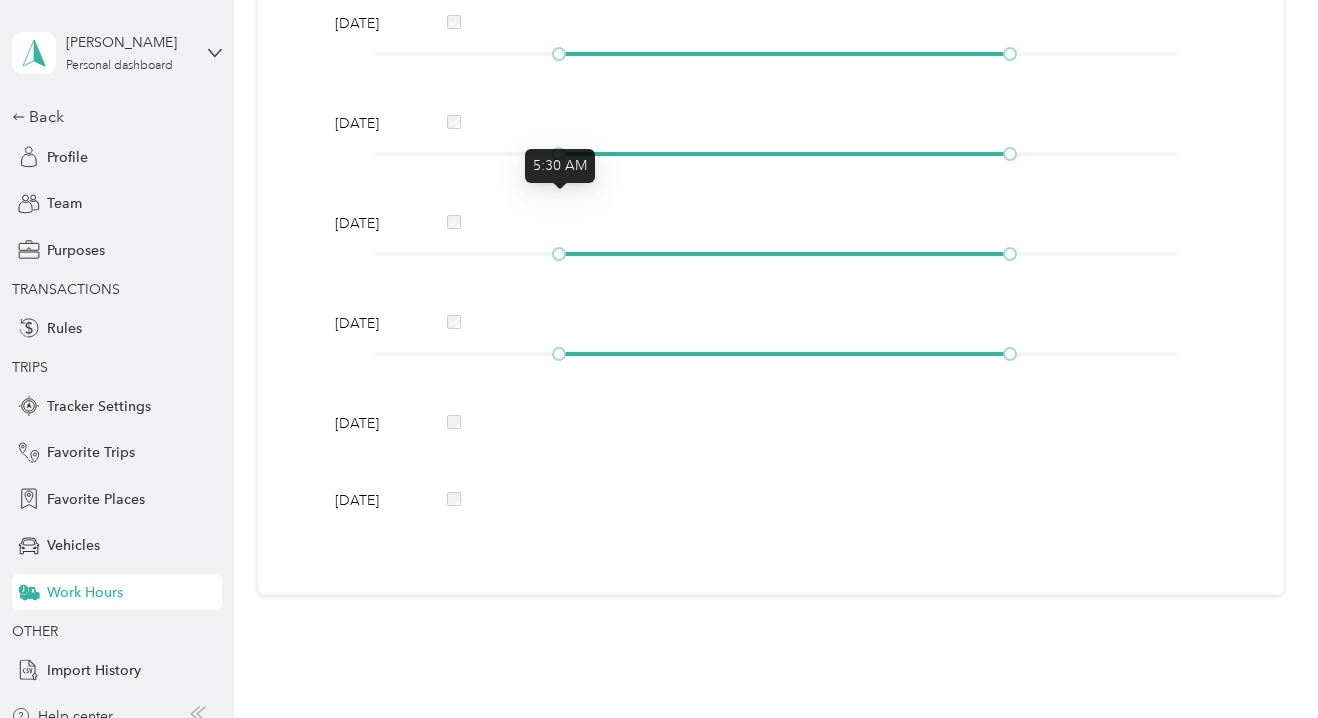 drag, startPoint x: 542, startPoint y: 200, endPoint x: 562, endPoint y: 200, distance: 20 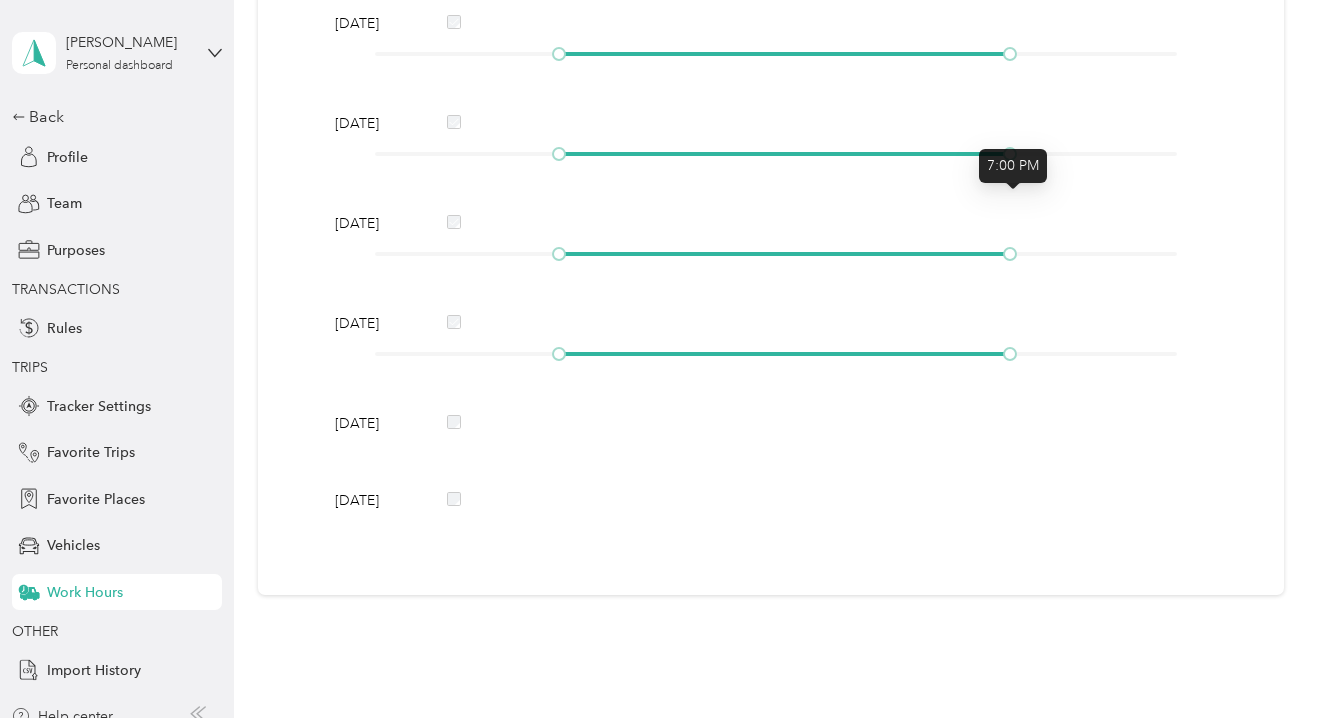 drag, startPoint x: 674, startPoint y: 199, endPoint x: 1008, endPoint y: 228, distance: 335.25662 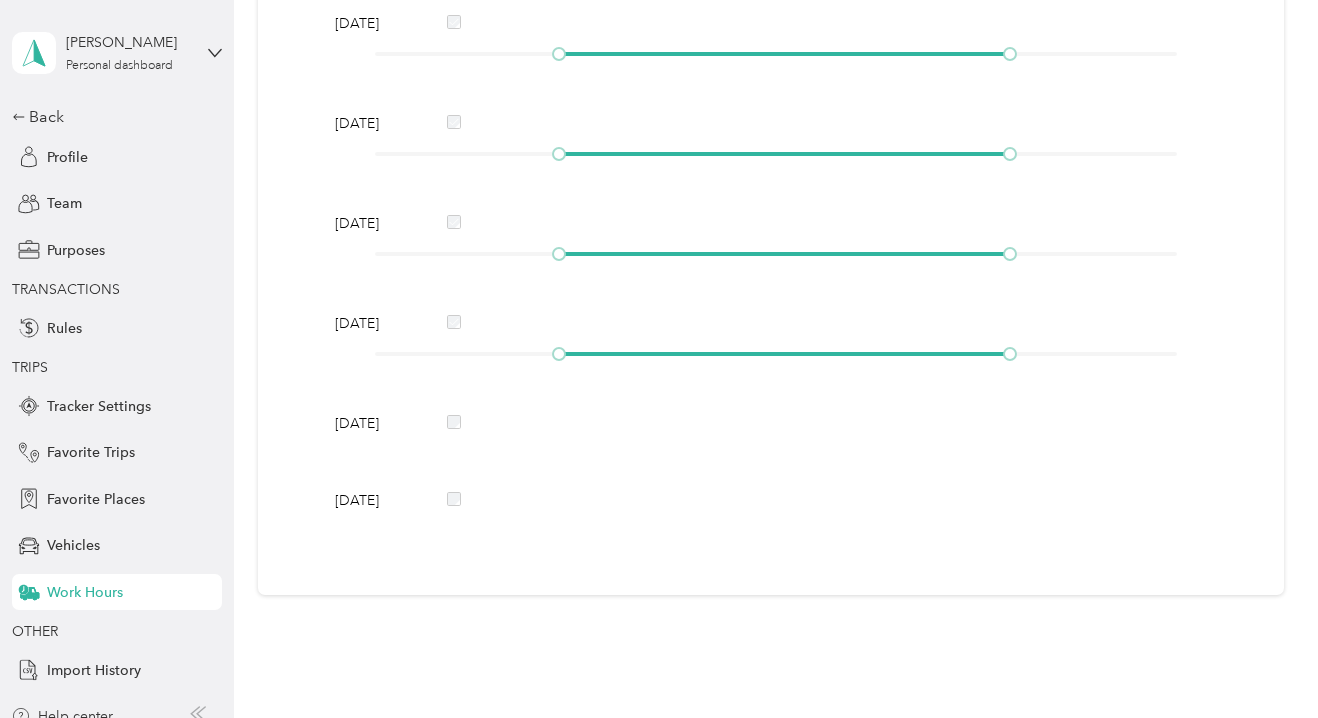 click on "[DATE] [DATE] [DATE] [DATE] [DATE] [DATE] [DATE]" at bounding box center [770, 219] 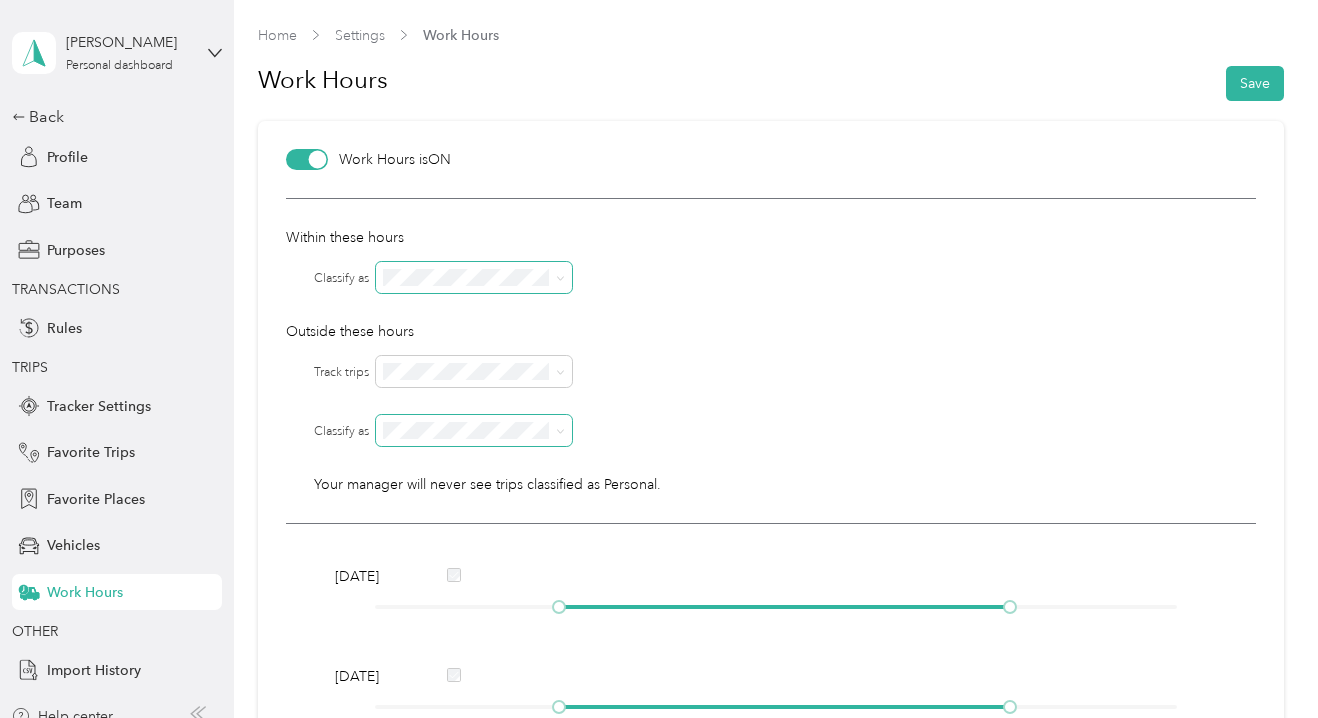scroll, scrollTop: 0, scrollLeft: 0, axis: both 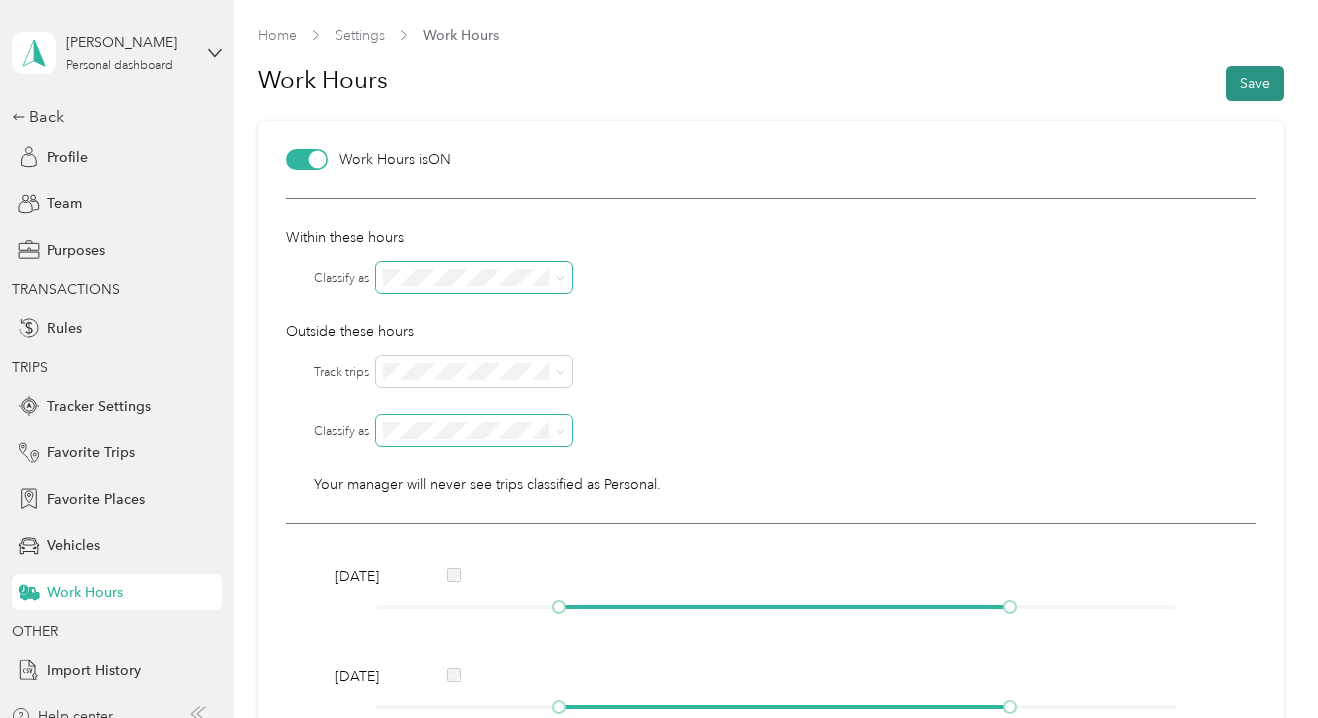 click on "Save" at bounding box center [1255, 83] 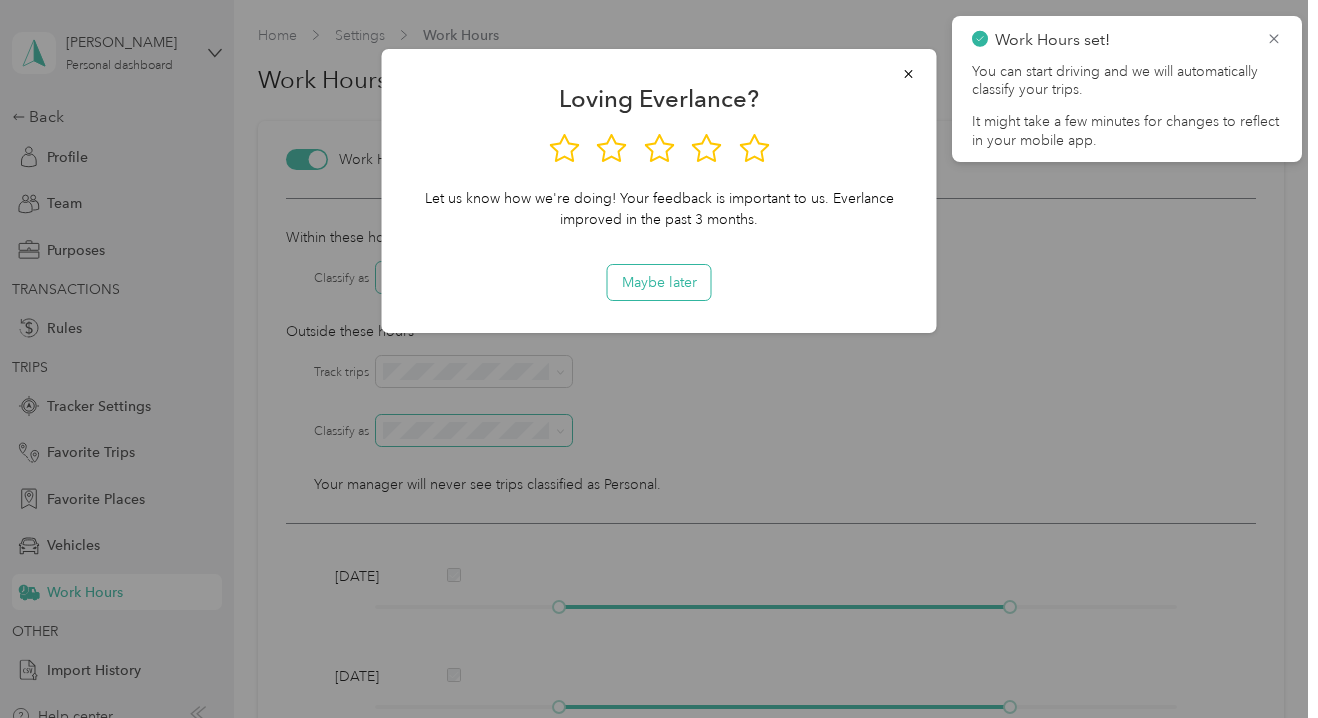 click on "Maybe later" at bounding box center [659, 282] 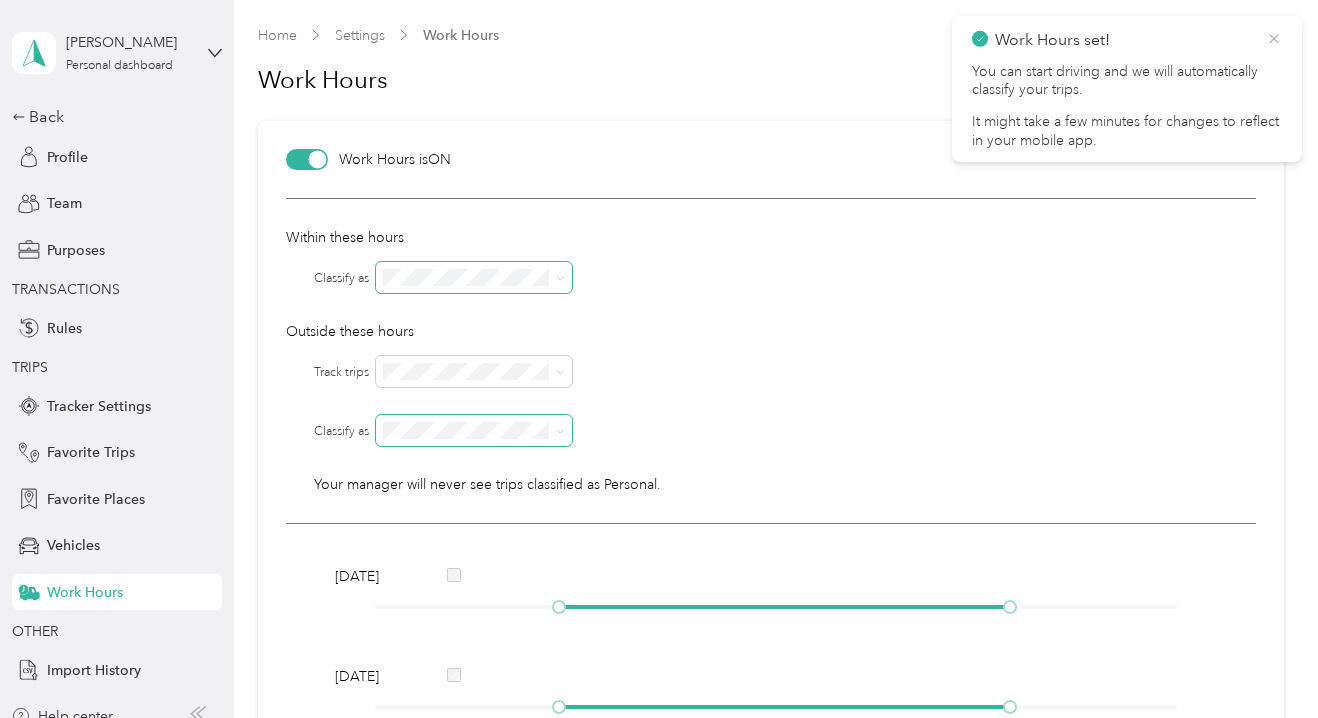 click 